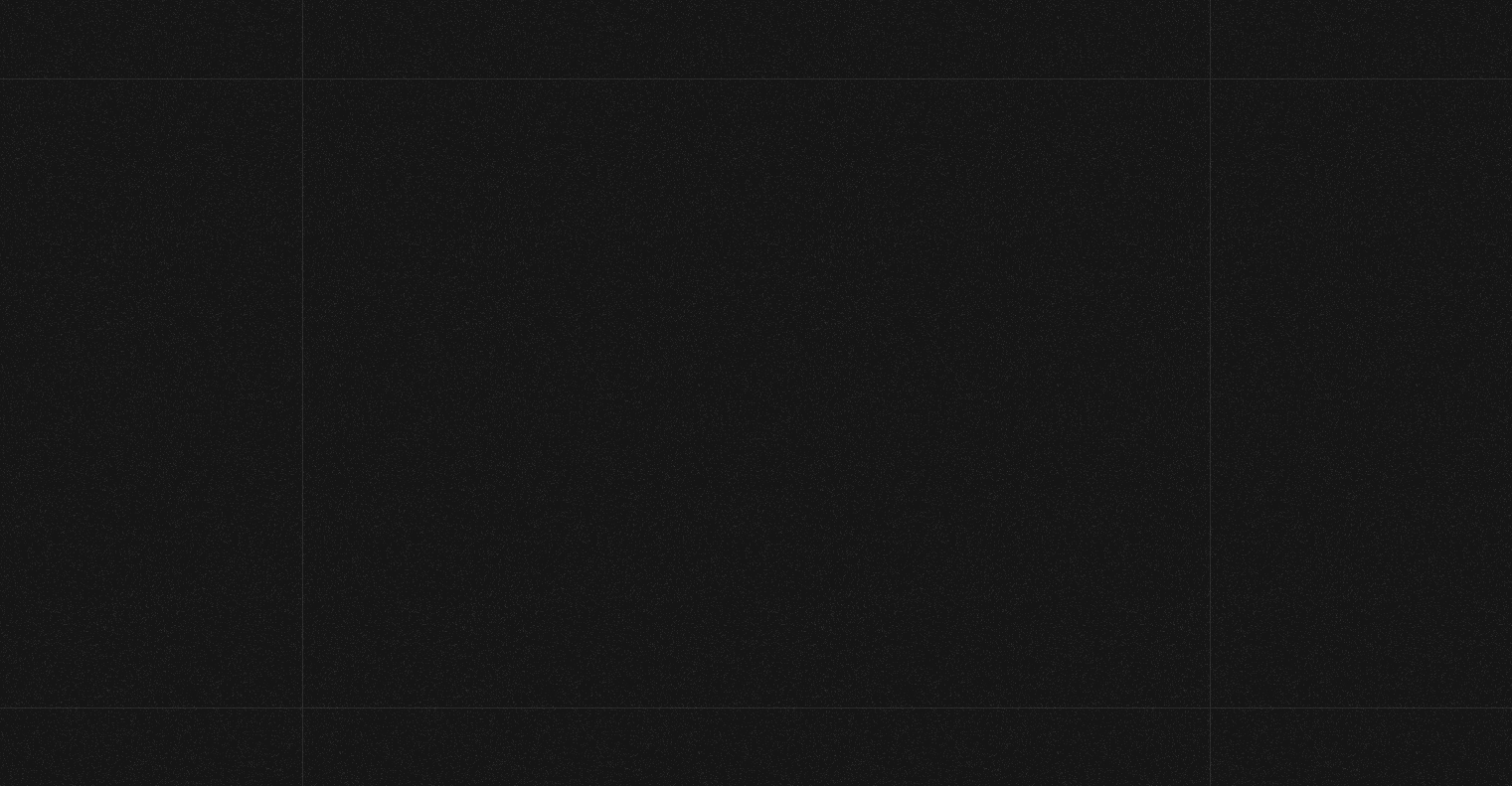 scroll, scrollTop: 0, scrollLeft: 0, axis: both 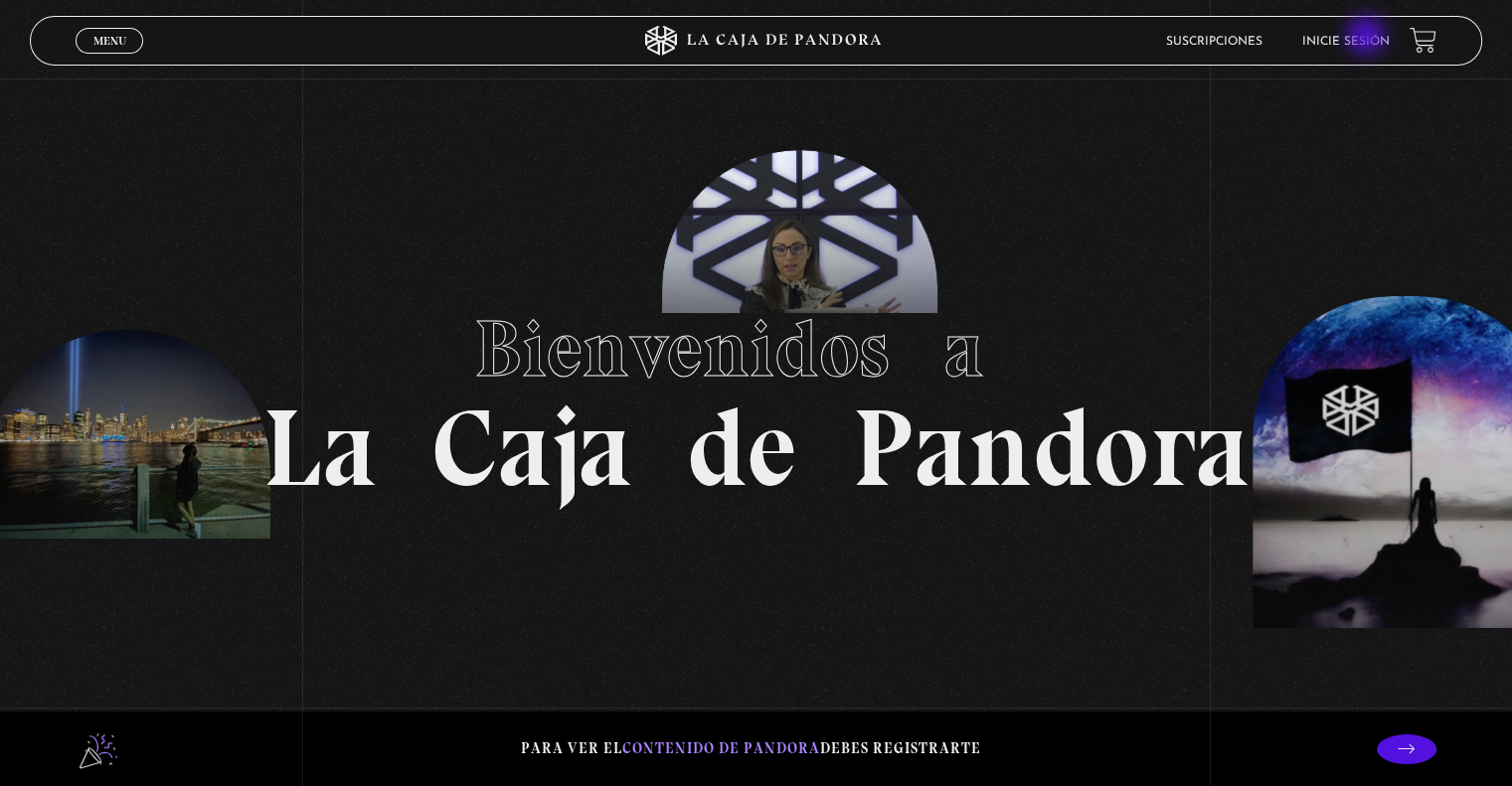 click on "Inicie sesión" at bounding box center [1346, 42] 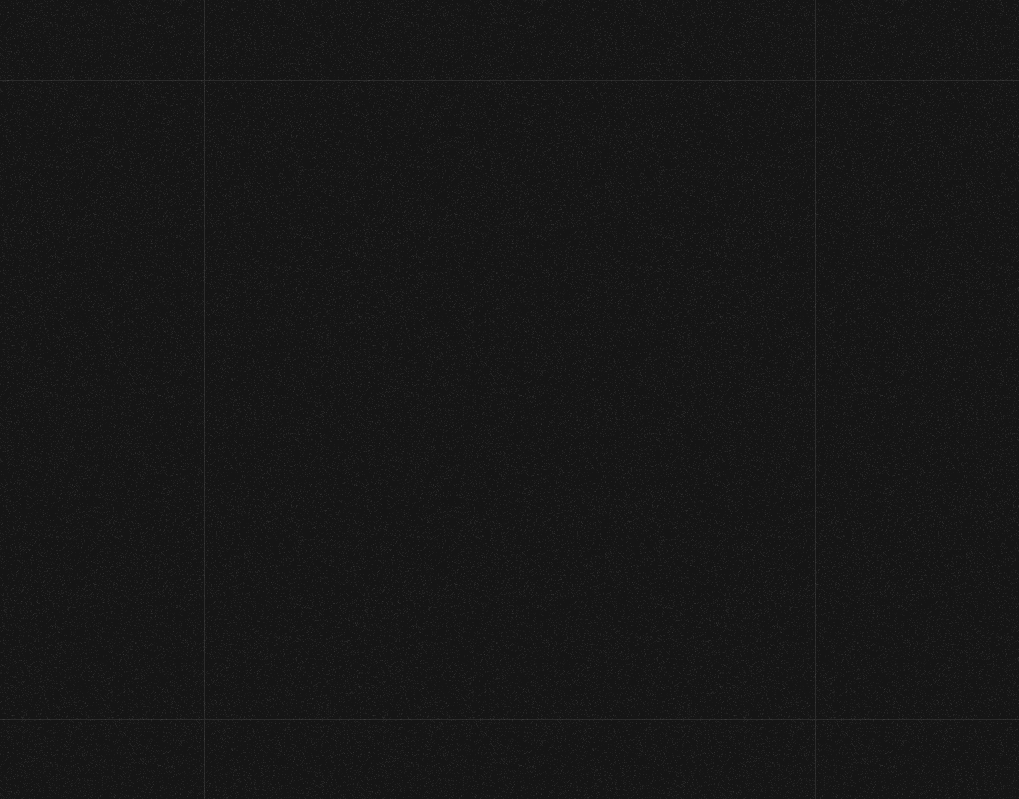 scroll, scrollTop: 0, scrollLeft: 0, axis: both 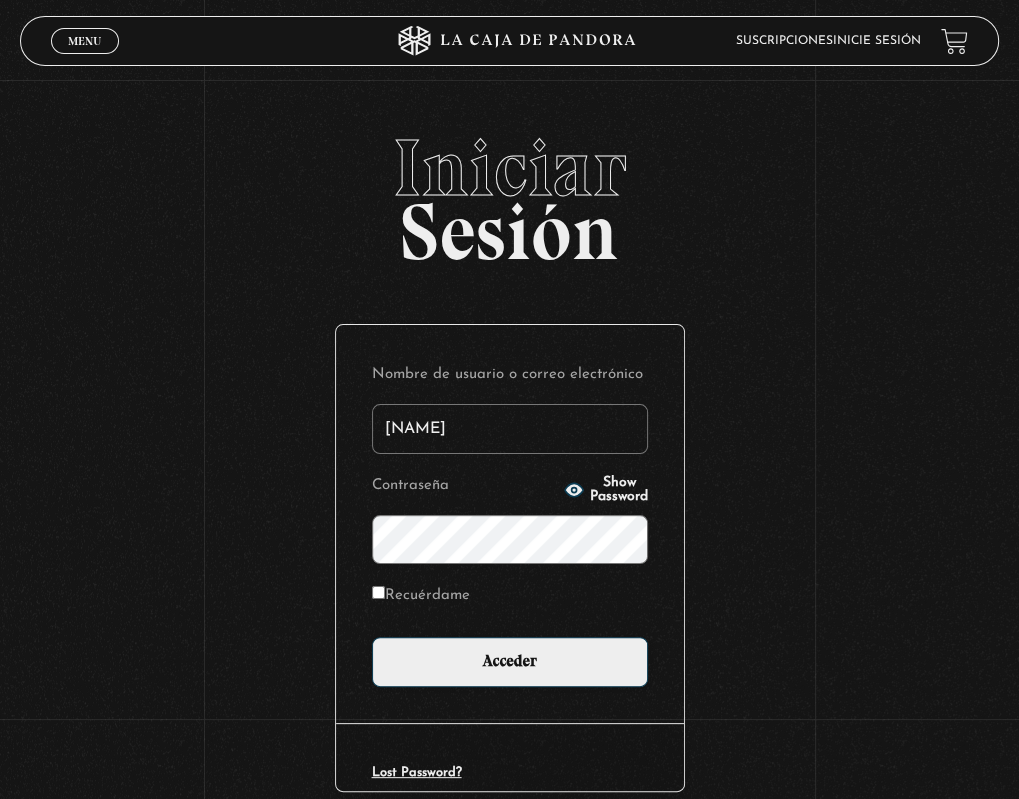 type on "jpgleon@gmail.com" 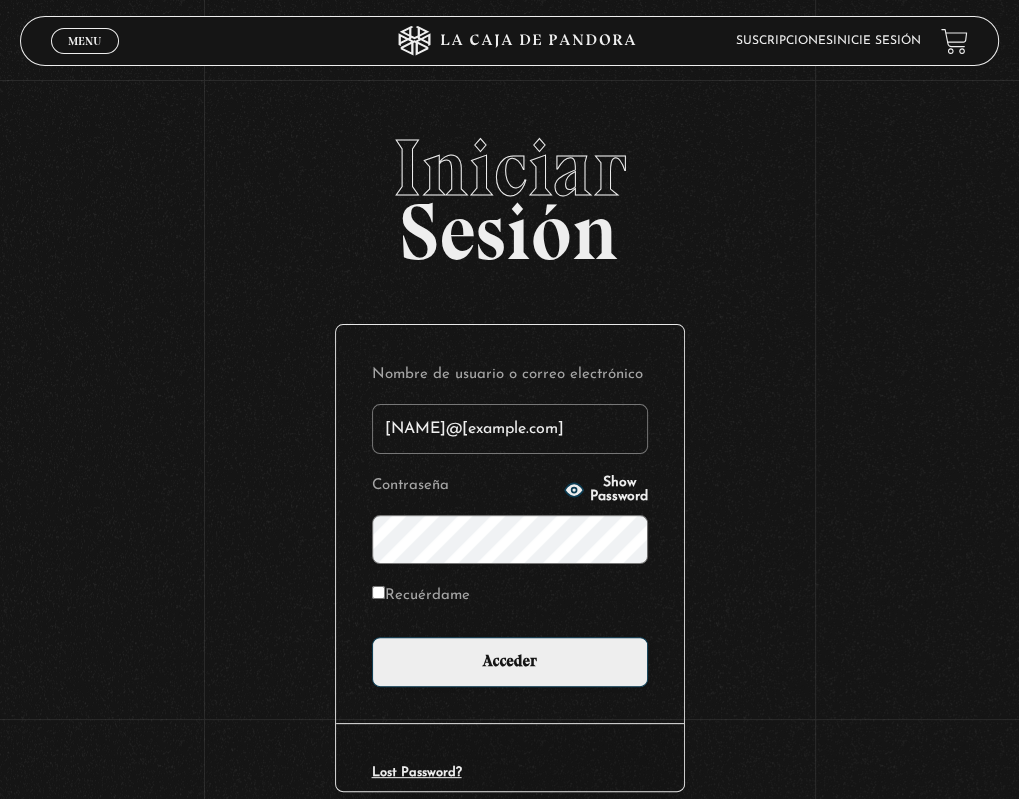 click on "Acceder" at bounding box center (510, 662) 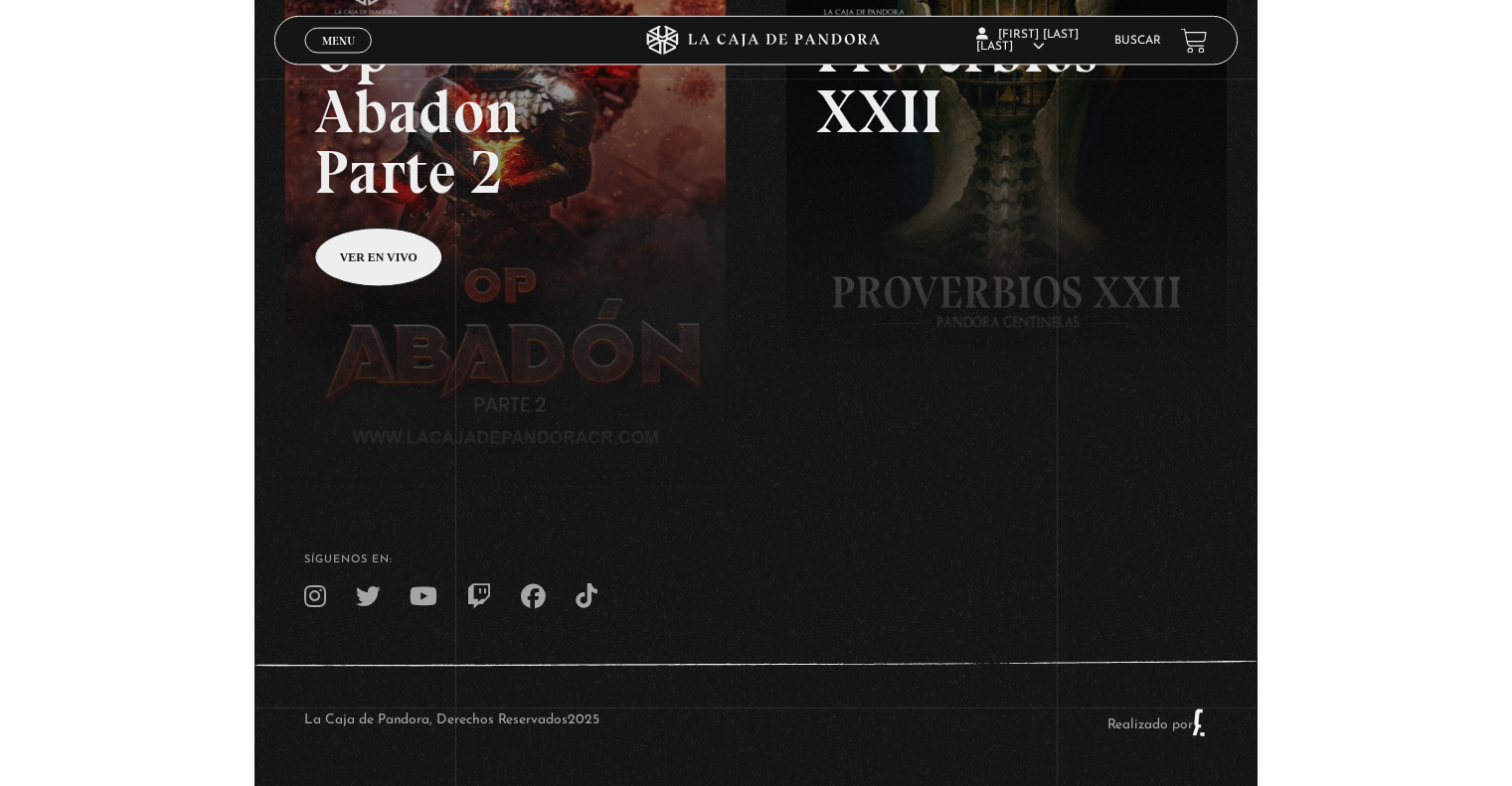 scroll, scrollTop: 0, scrollLeft: 0, axis: both 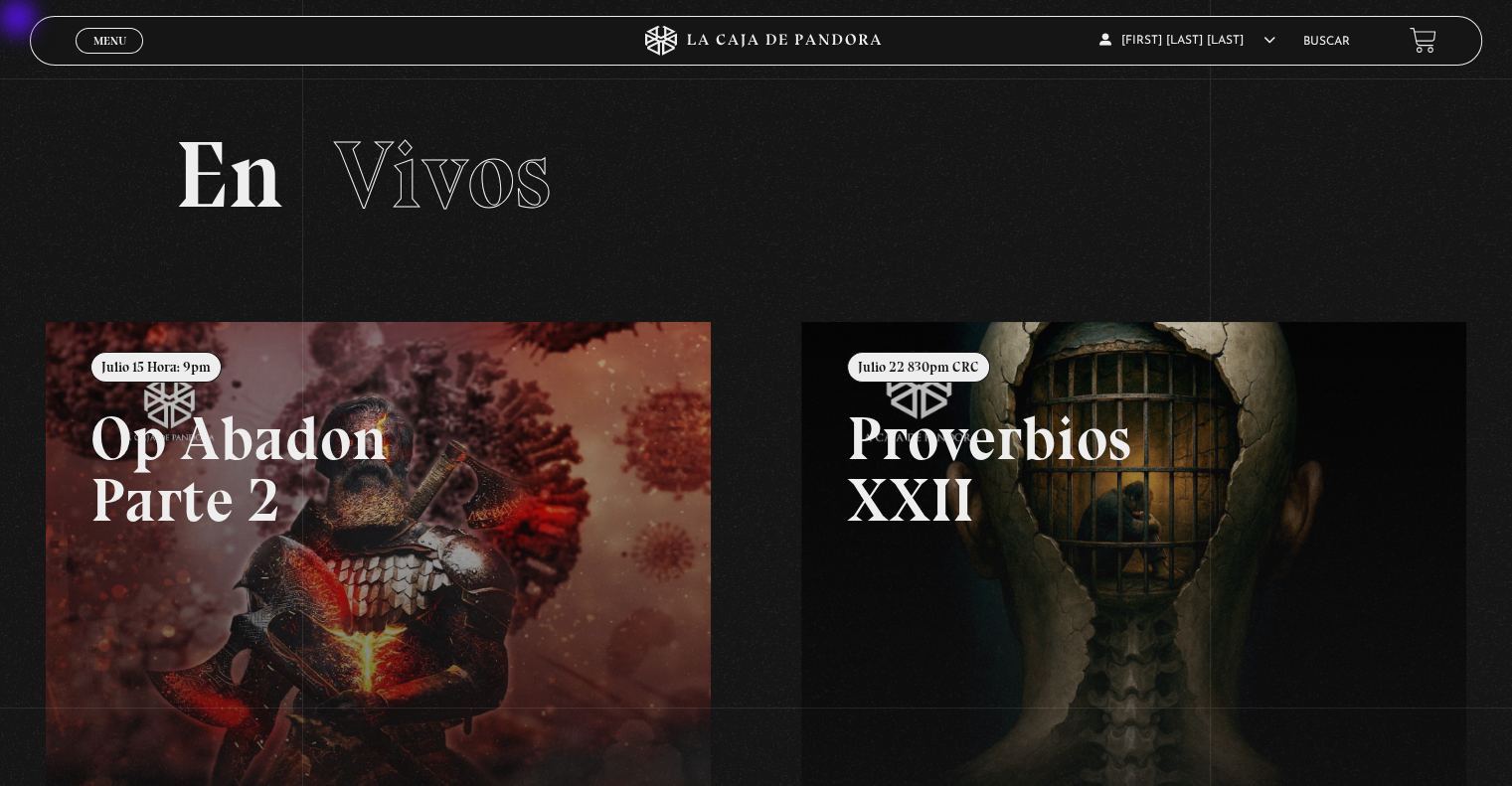 click on "Menu" at bounding box center (109, 41) 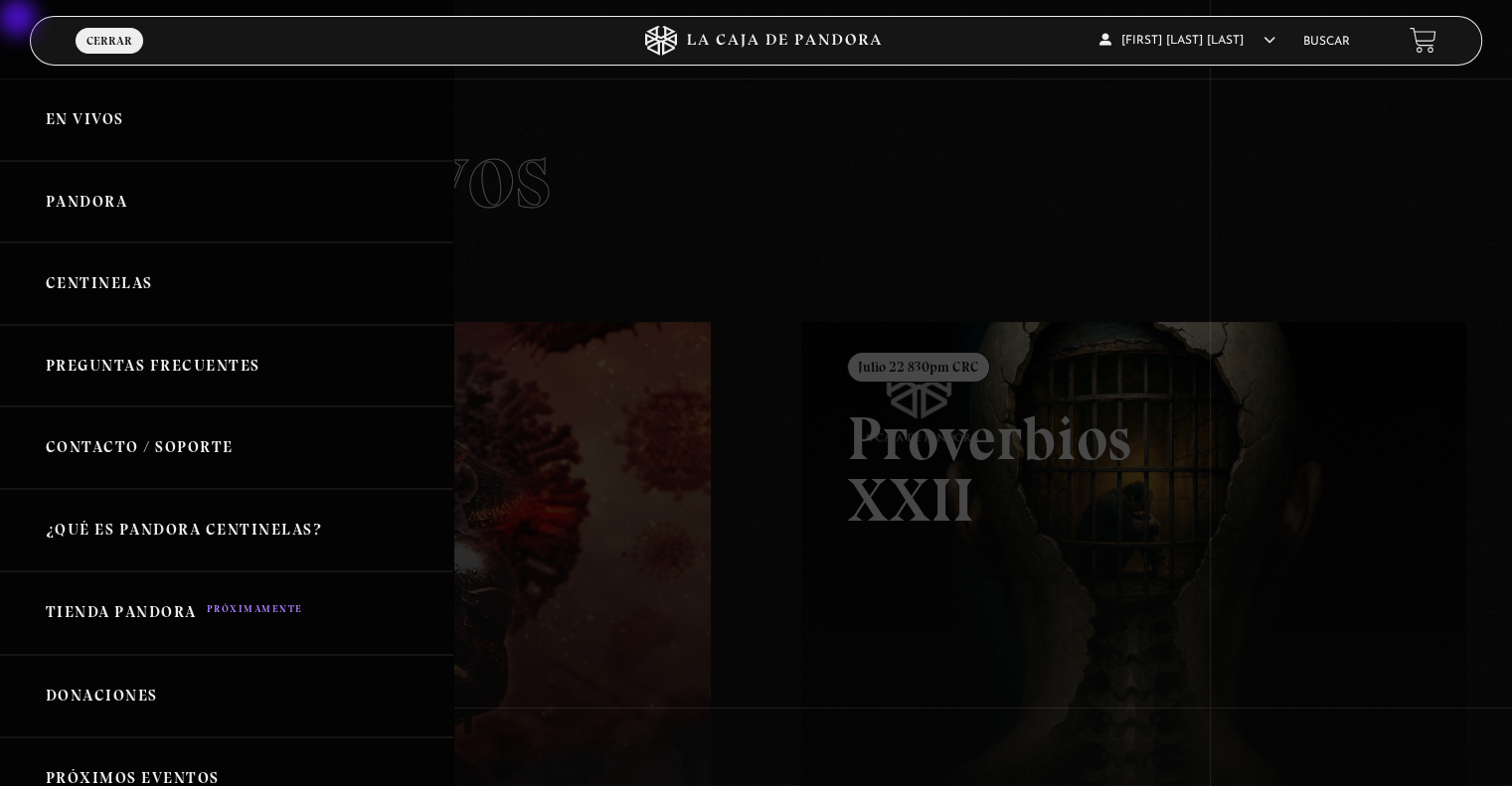 click on "Centinelas" at bounding box center (227, 283) 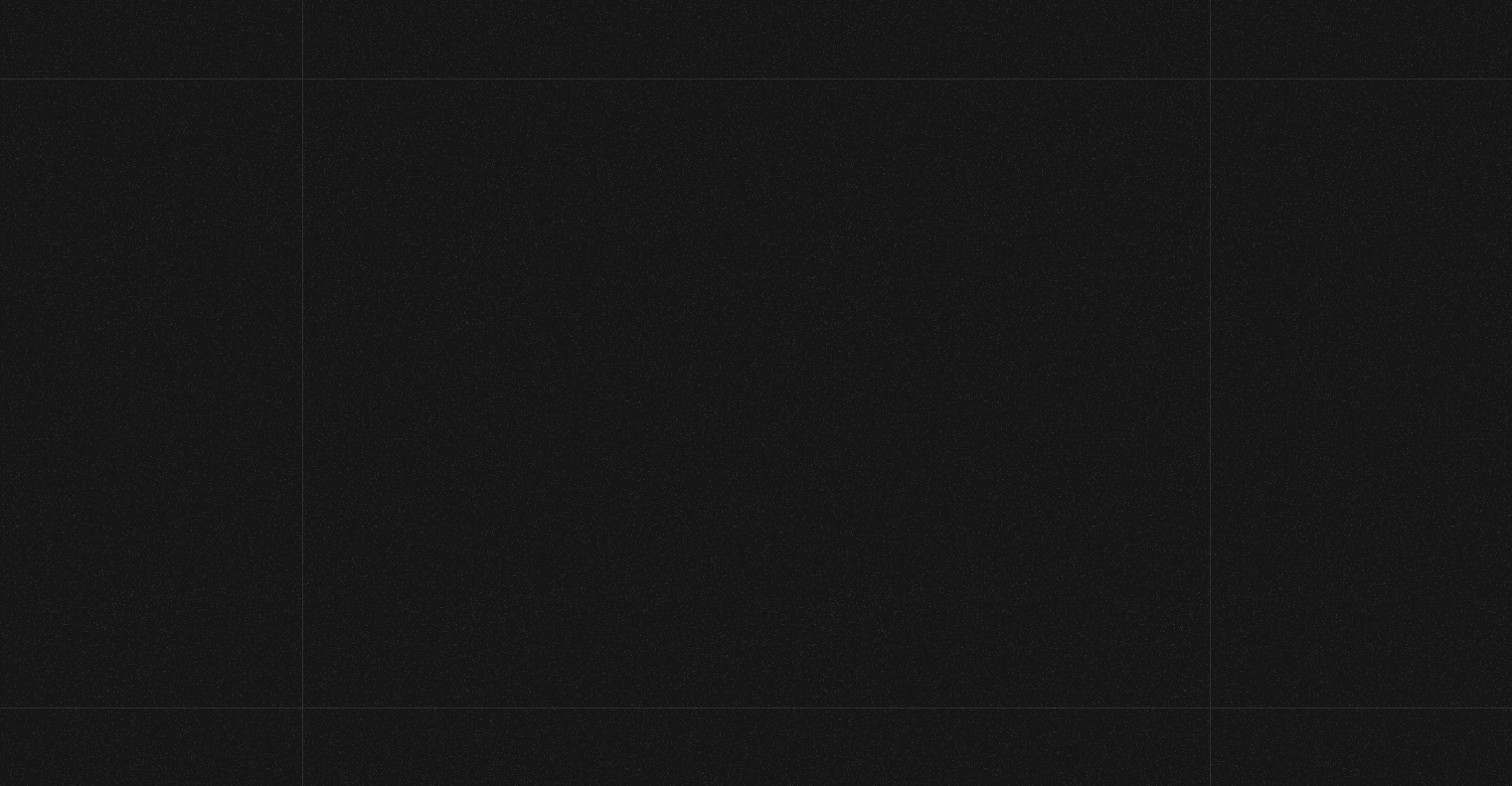 scroll, scrollTop: 0, scrollLeft: 0, axis: both 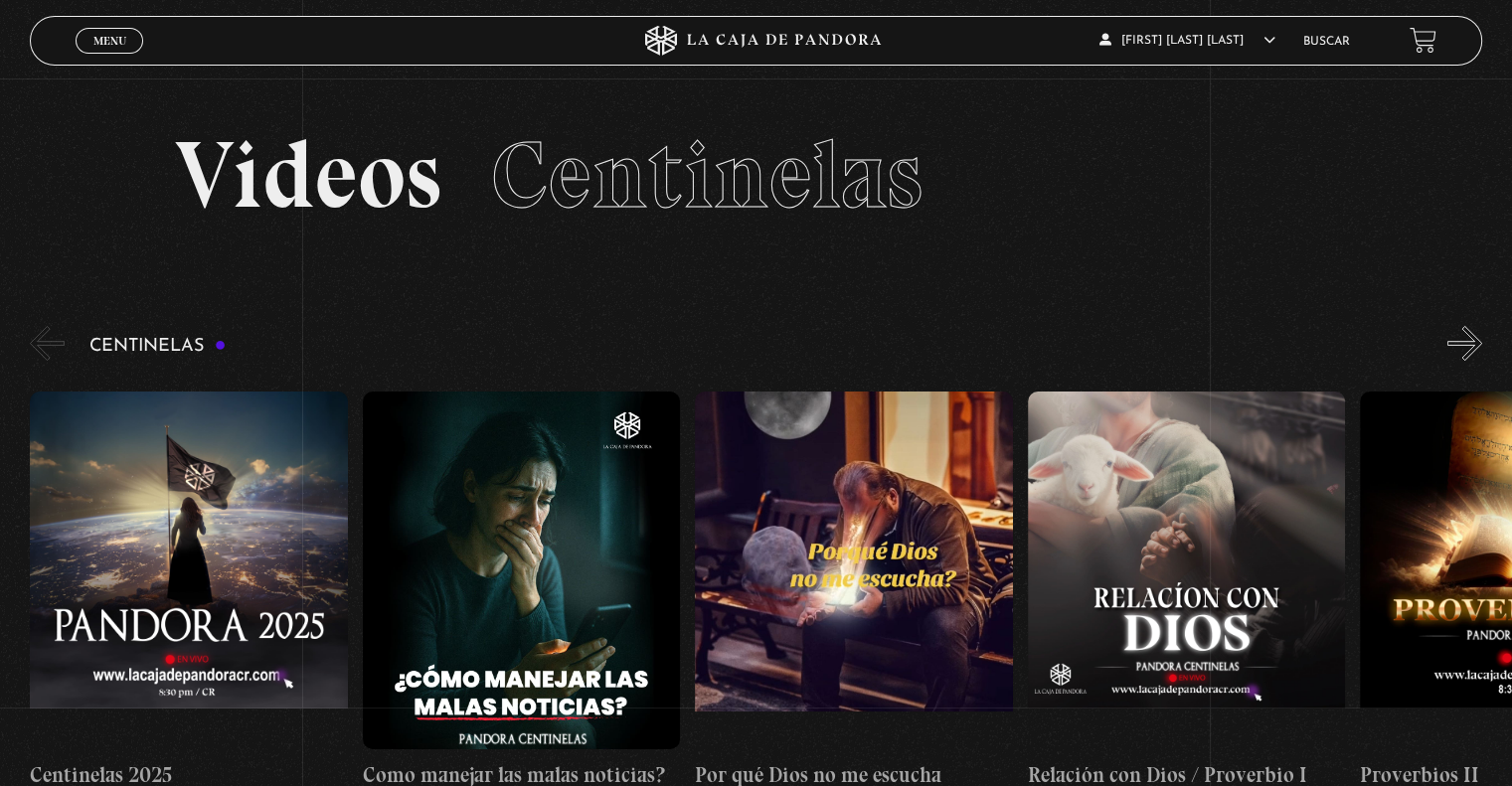 click on "Menu Cerrar" at bounding box center (109, 41) 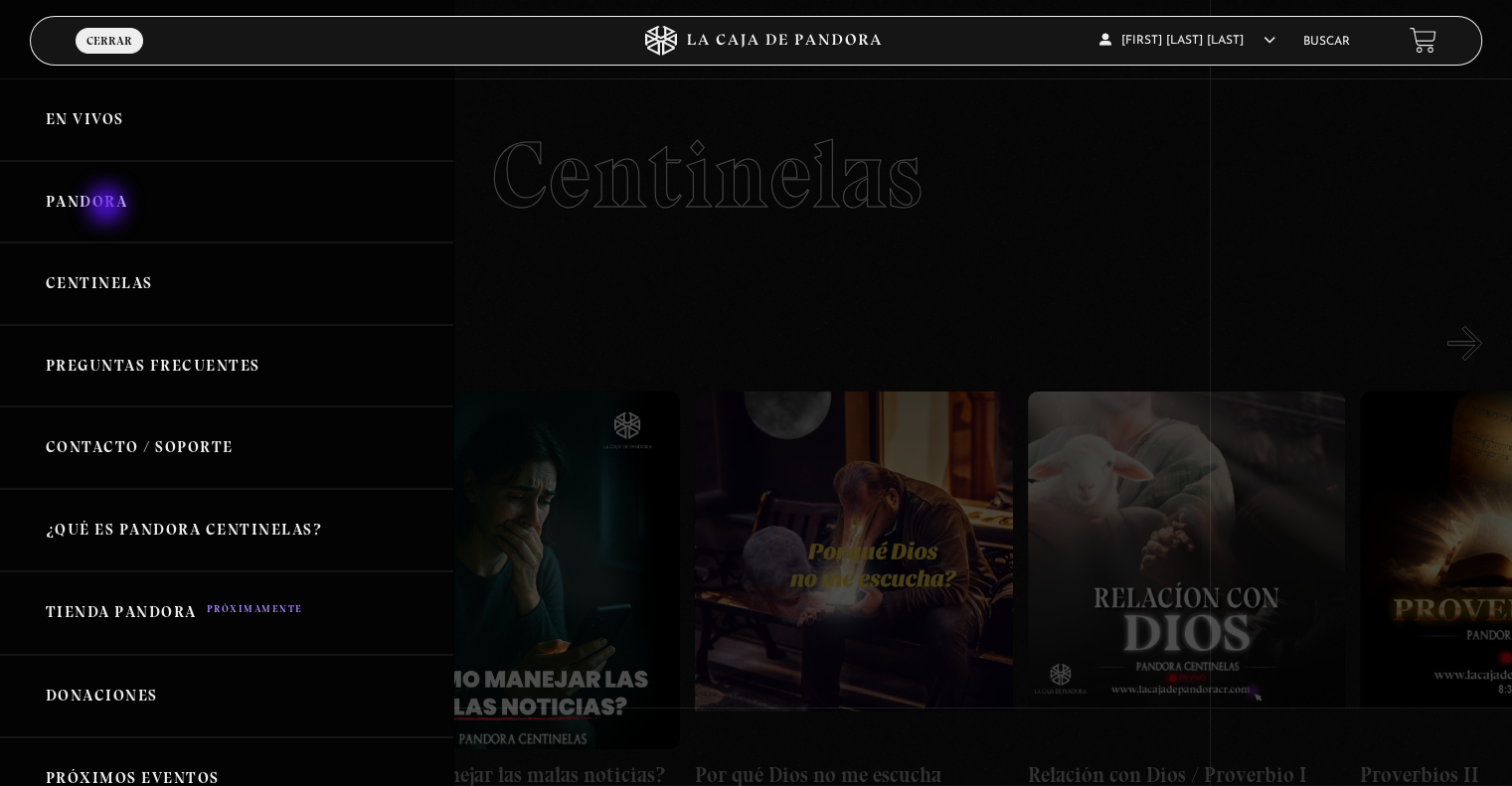 click on "Pandora" at bounding box center [227, 202] 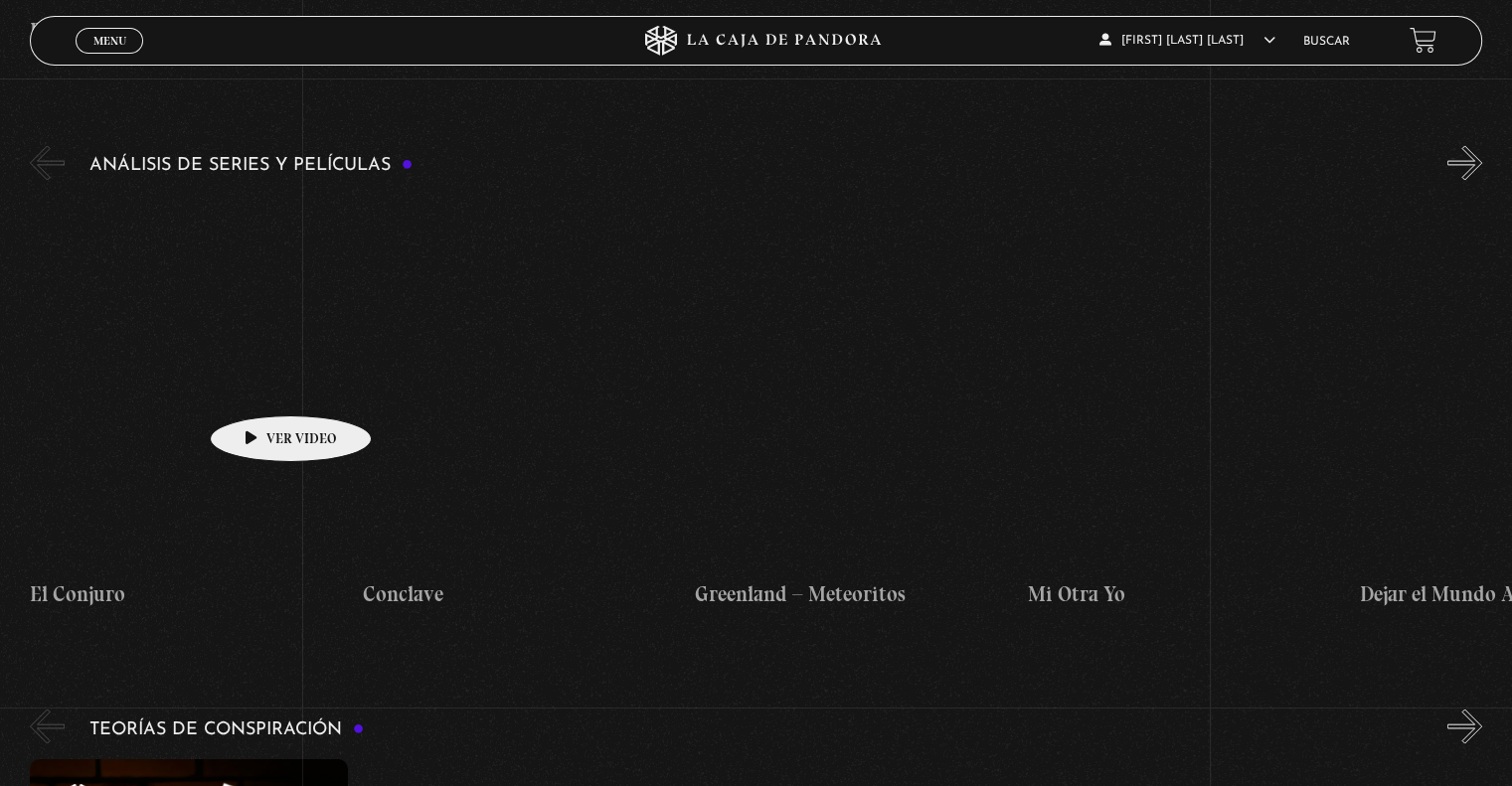 scroll, scrollTop: 3677, scrollLeft: 0, axis: vertical 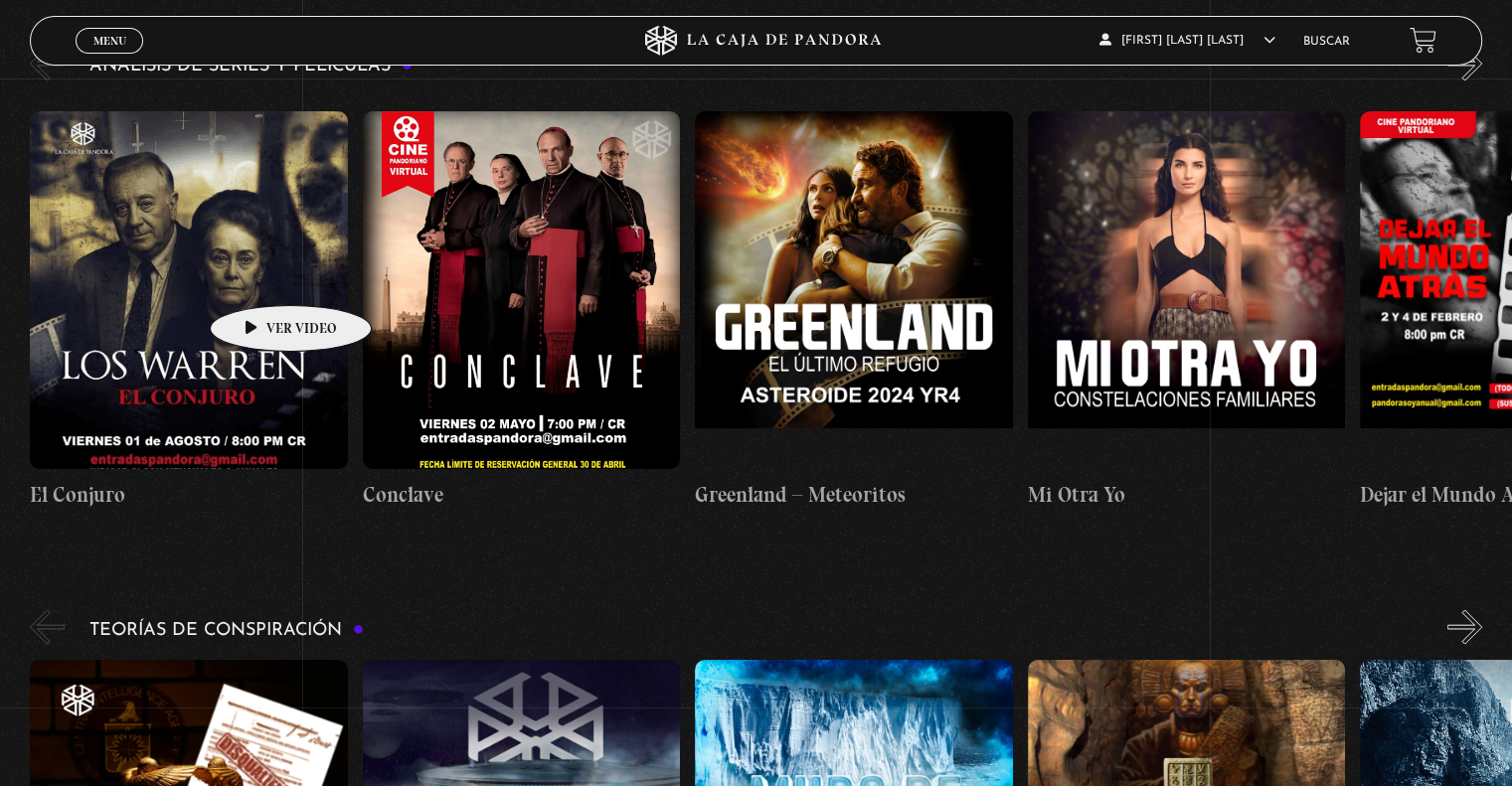 click at bounding box center [188, 290] 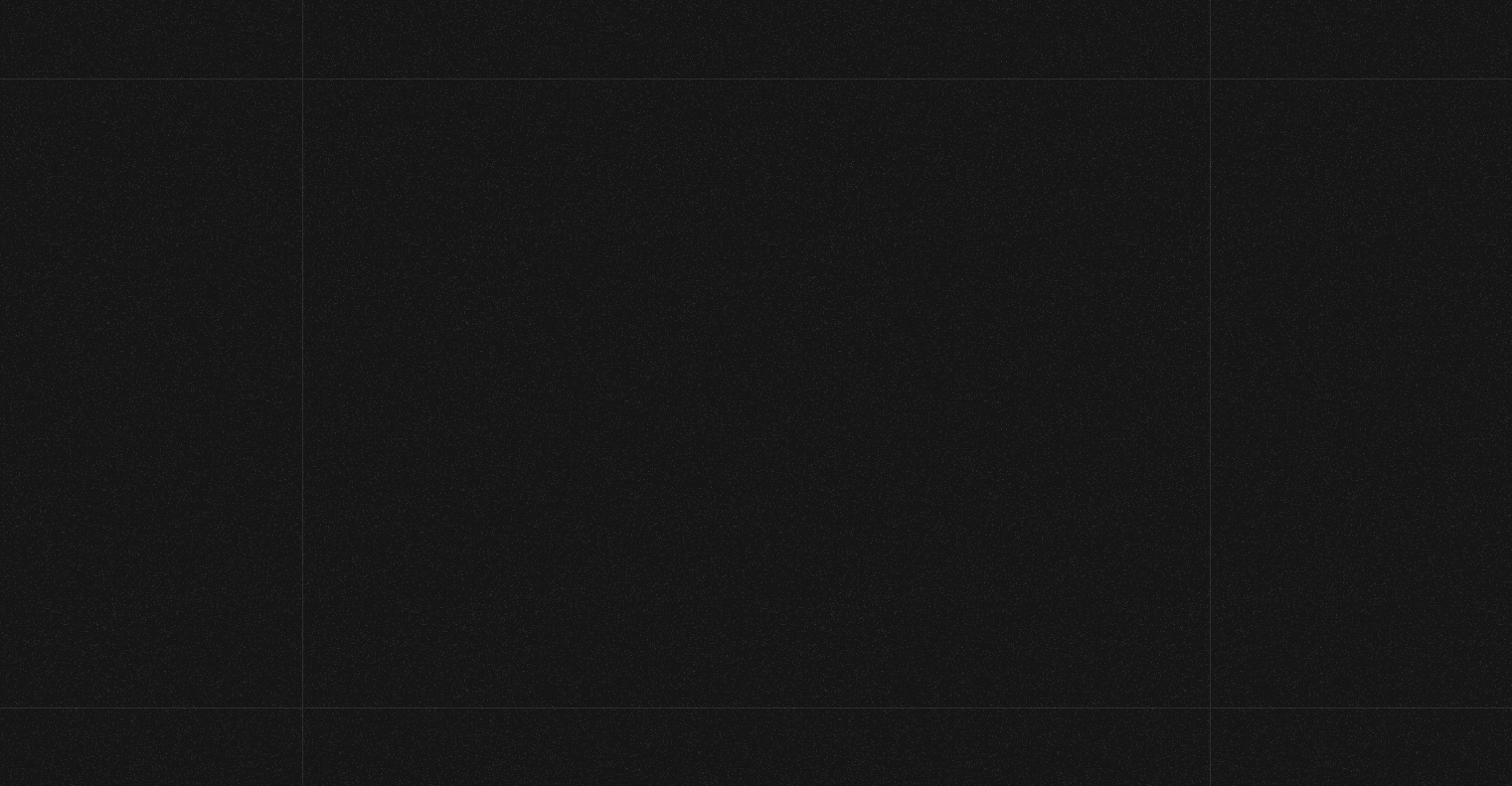 scroll, scrollTop: 0, scrollLeft: 0, axis: both 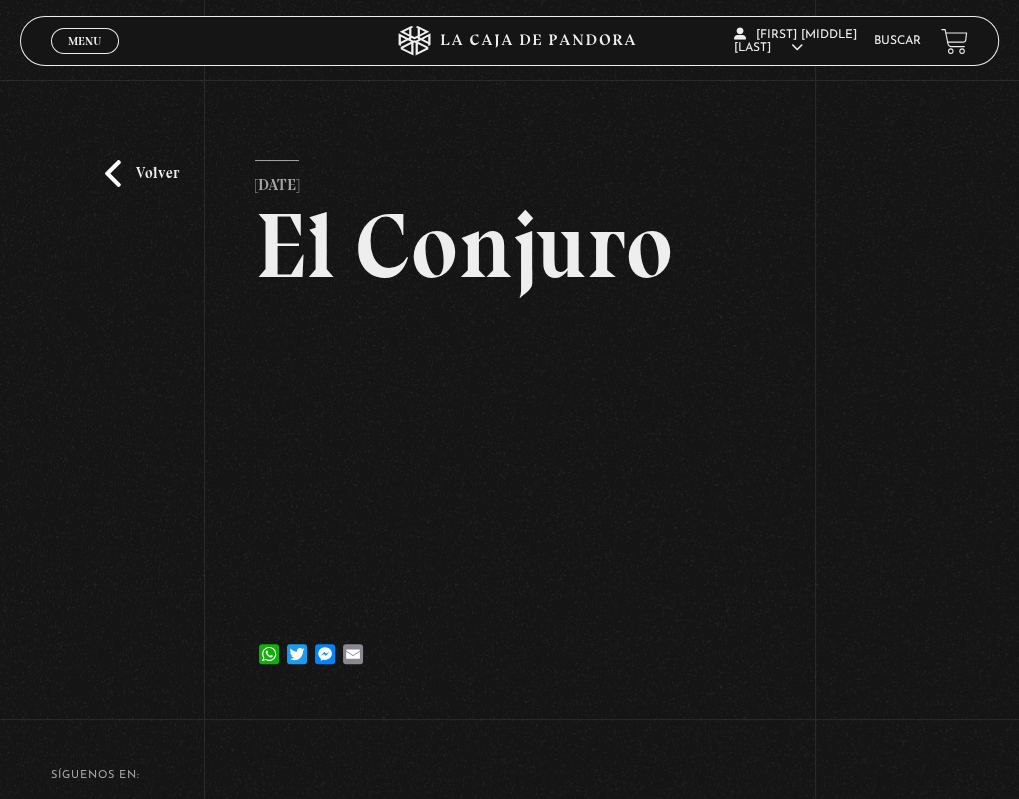 click on "WhatsApp Twitter Messenger Email" at bounding box center [509, 644] 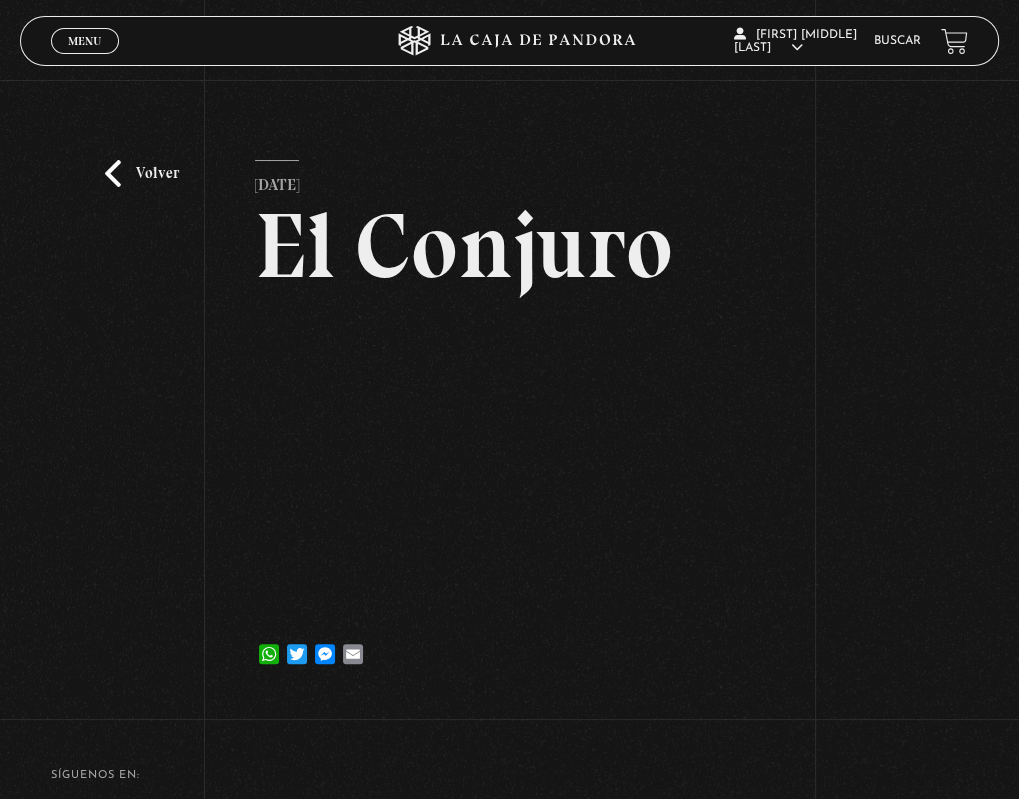 click on "El Conjuro" at bounding box center (509, 246) 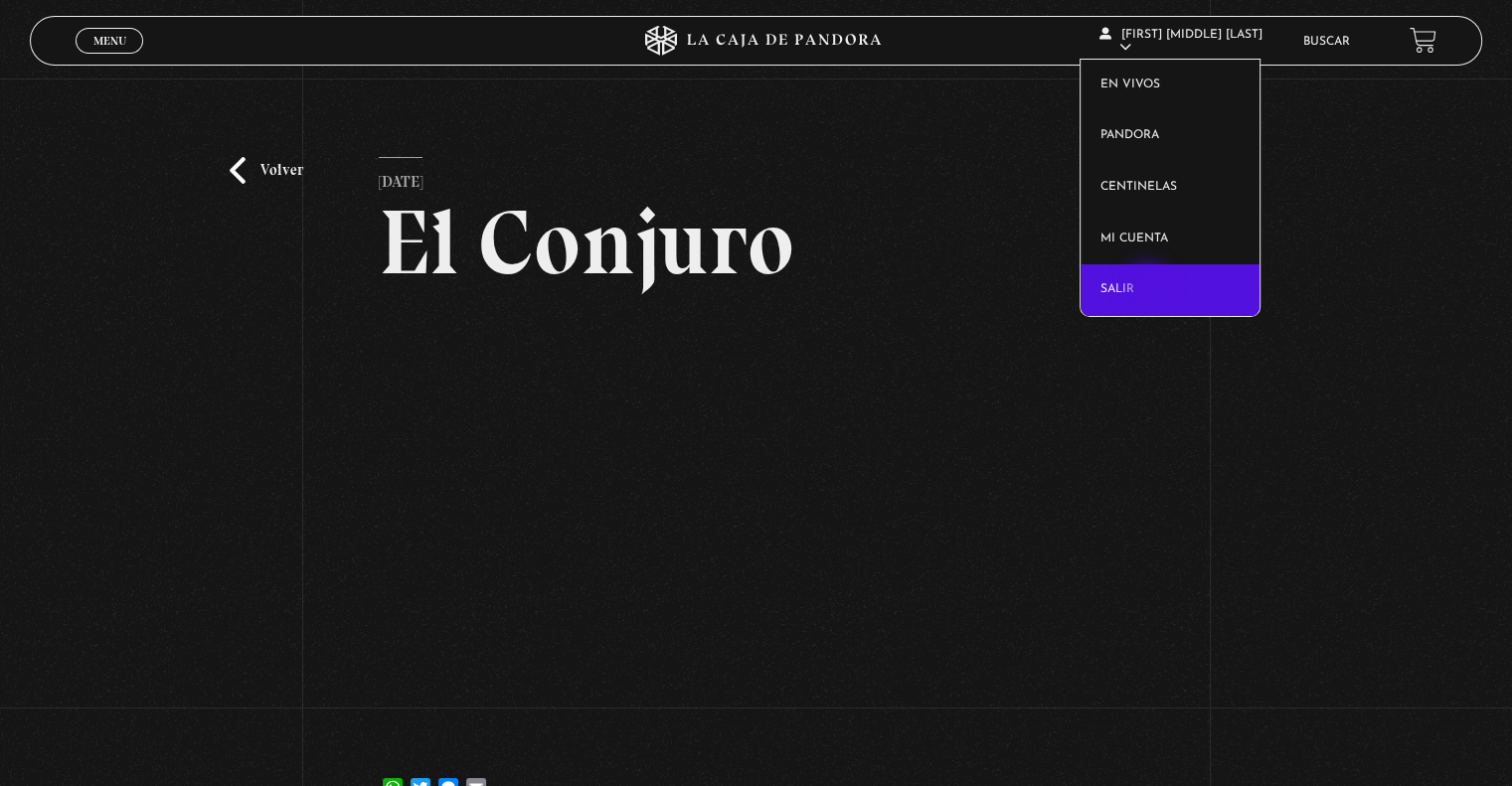 click on "Salir" at bounding box center [1170, 290] 